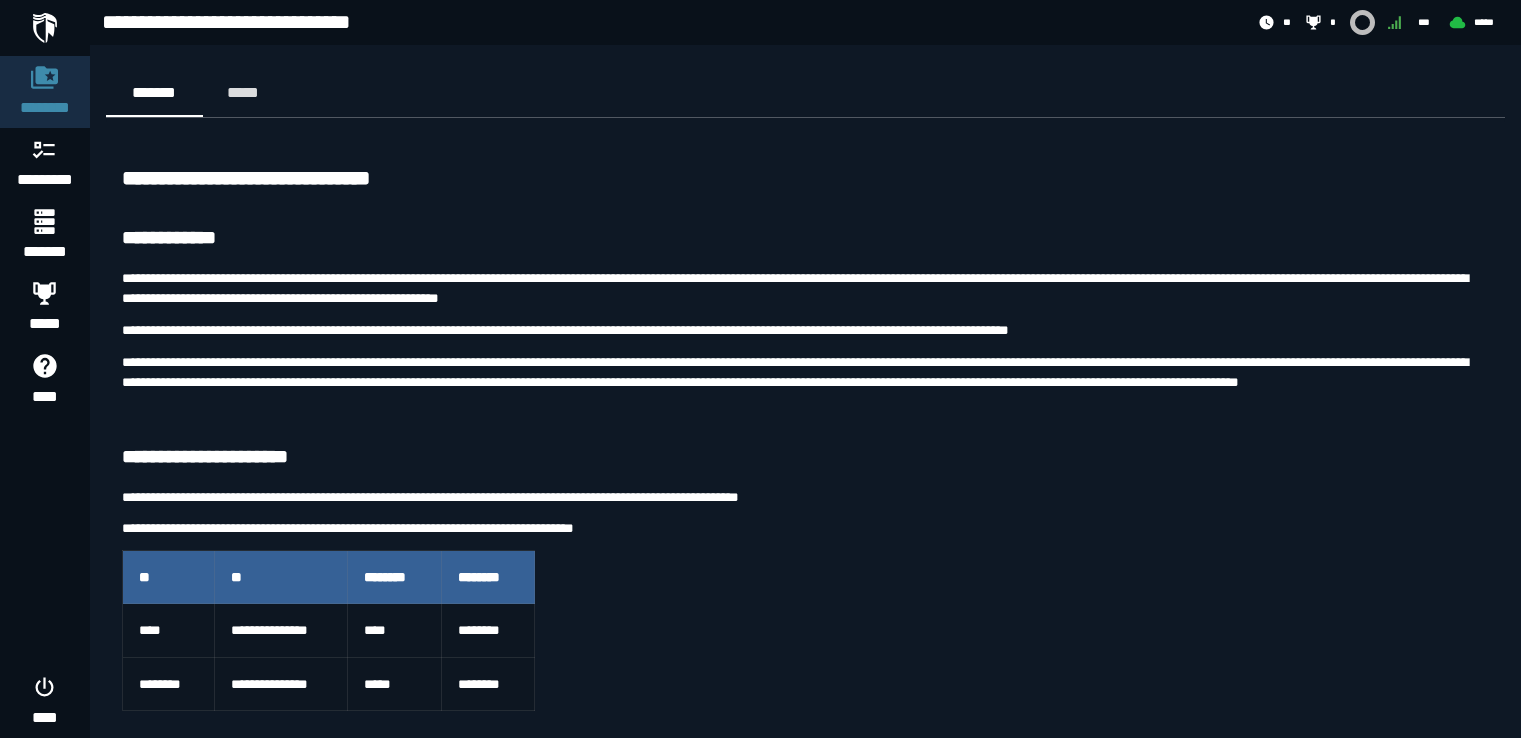 scroll, scrollTop: 11575, scrollLeft: 0, axis: vertical 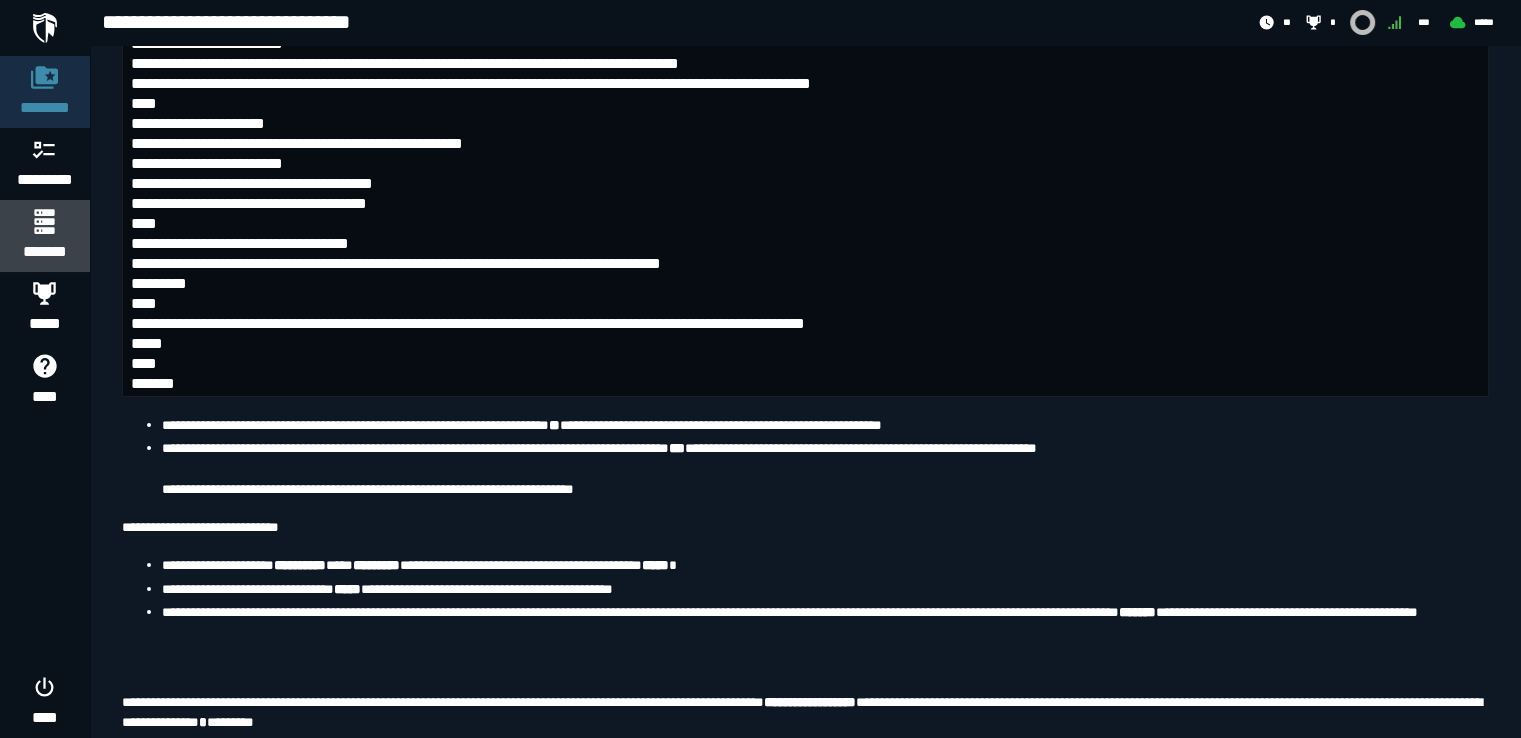 click on "*******" at bounding box center (44, 236) 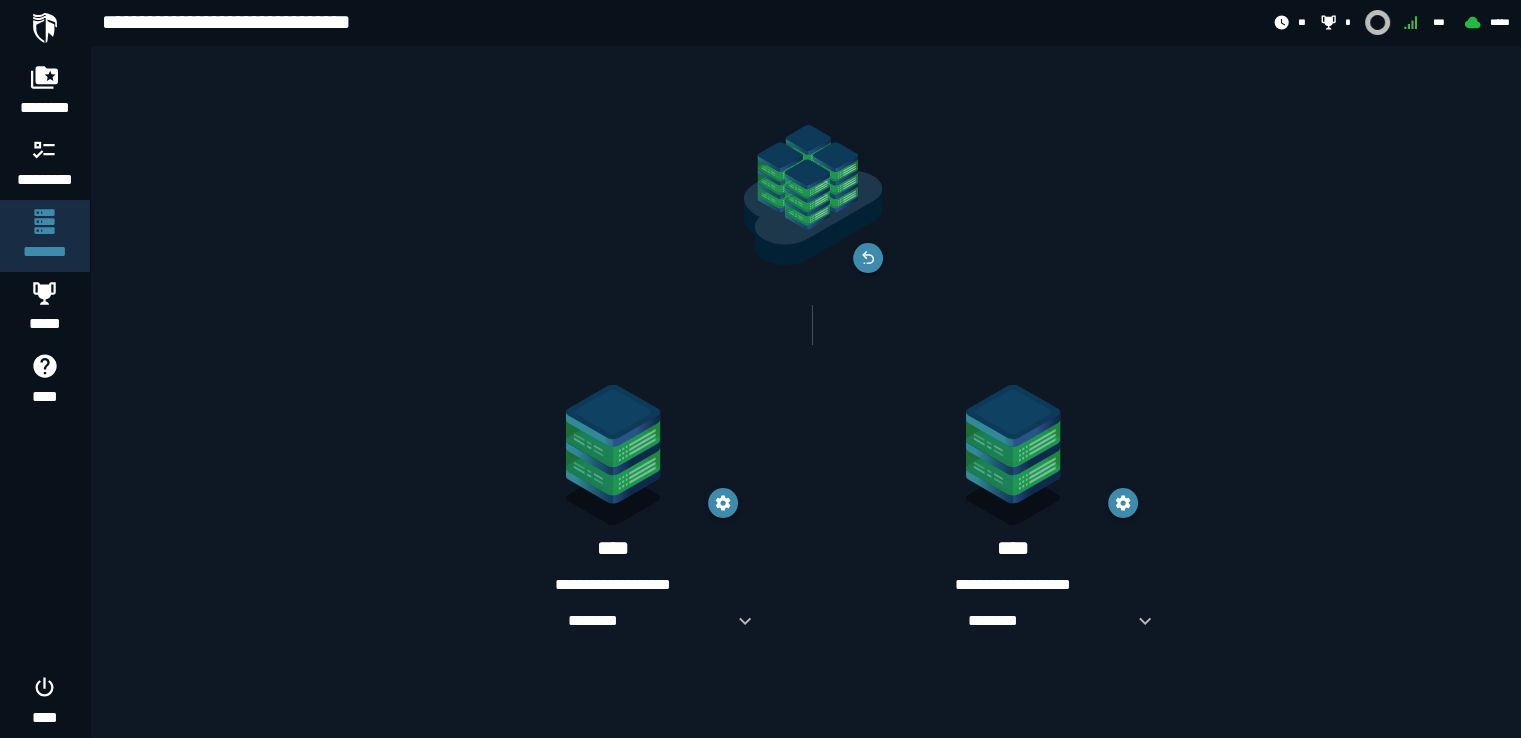 scroll, scrollTop: 0, scrollLeft: 0, axis: both 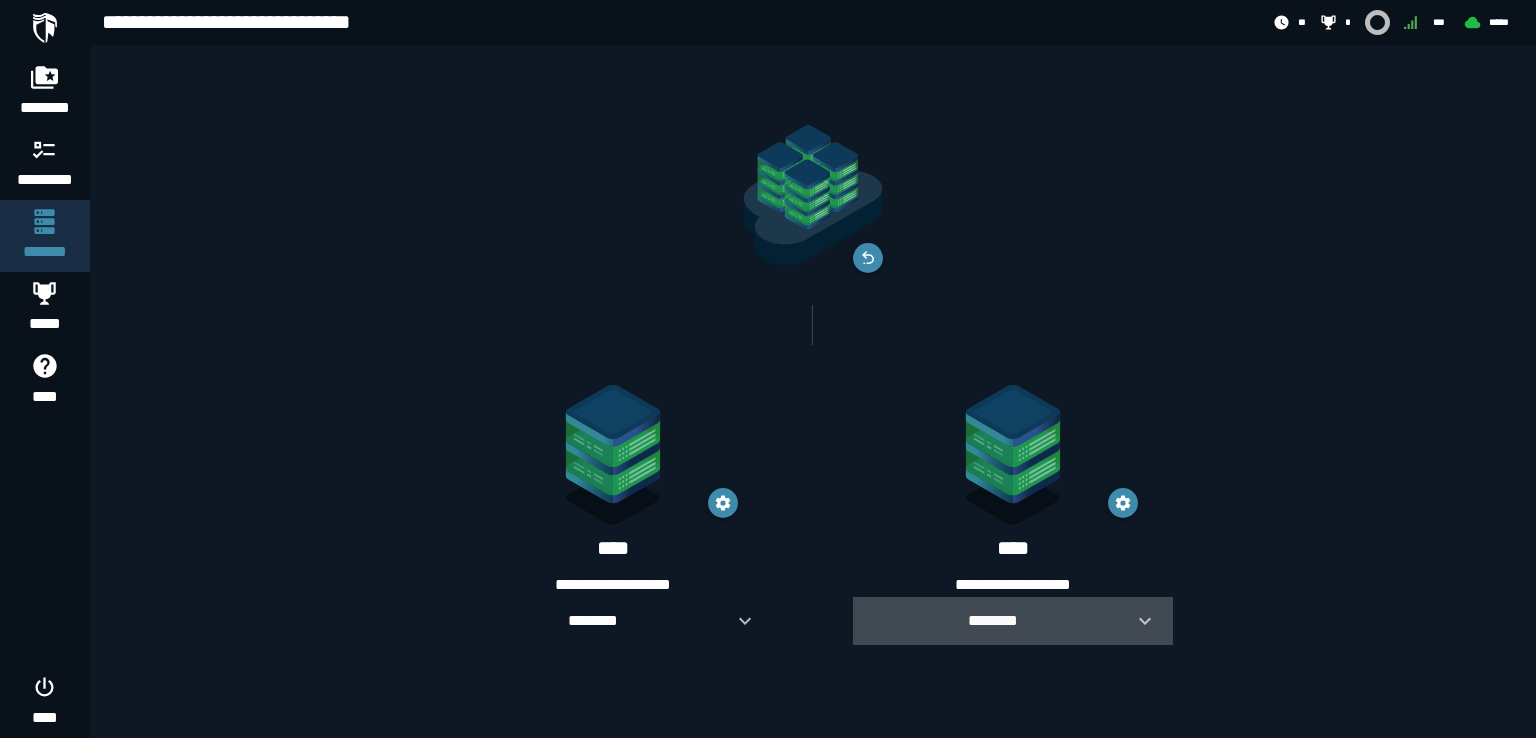 click on "********" at bounding box center (993, 620) 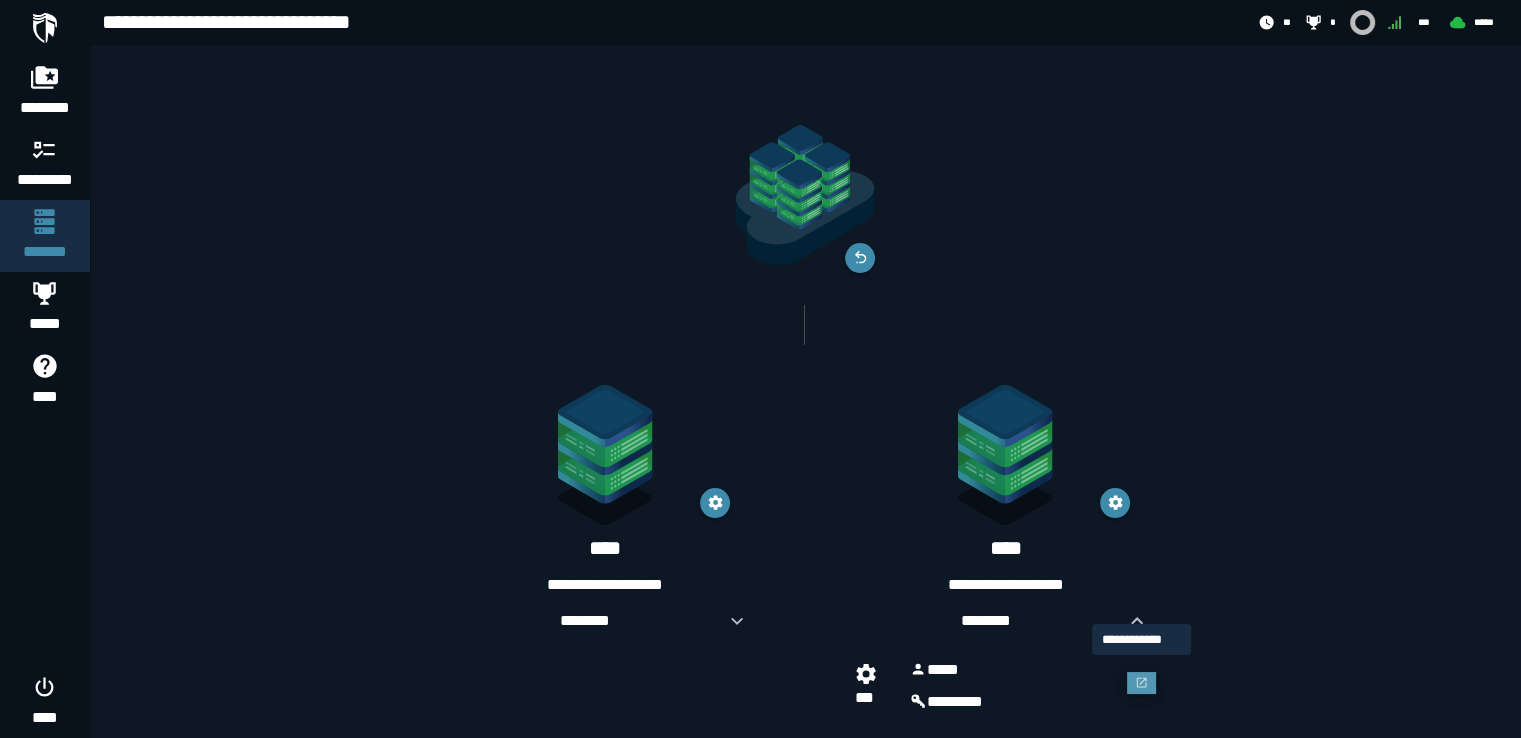 click at bounding box center [1142, 683] 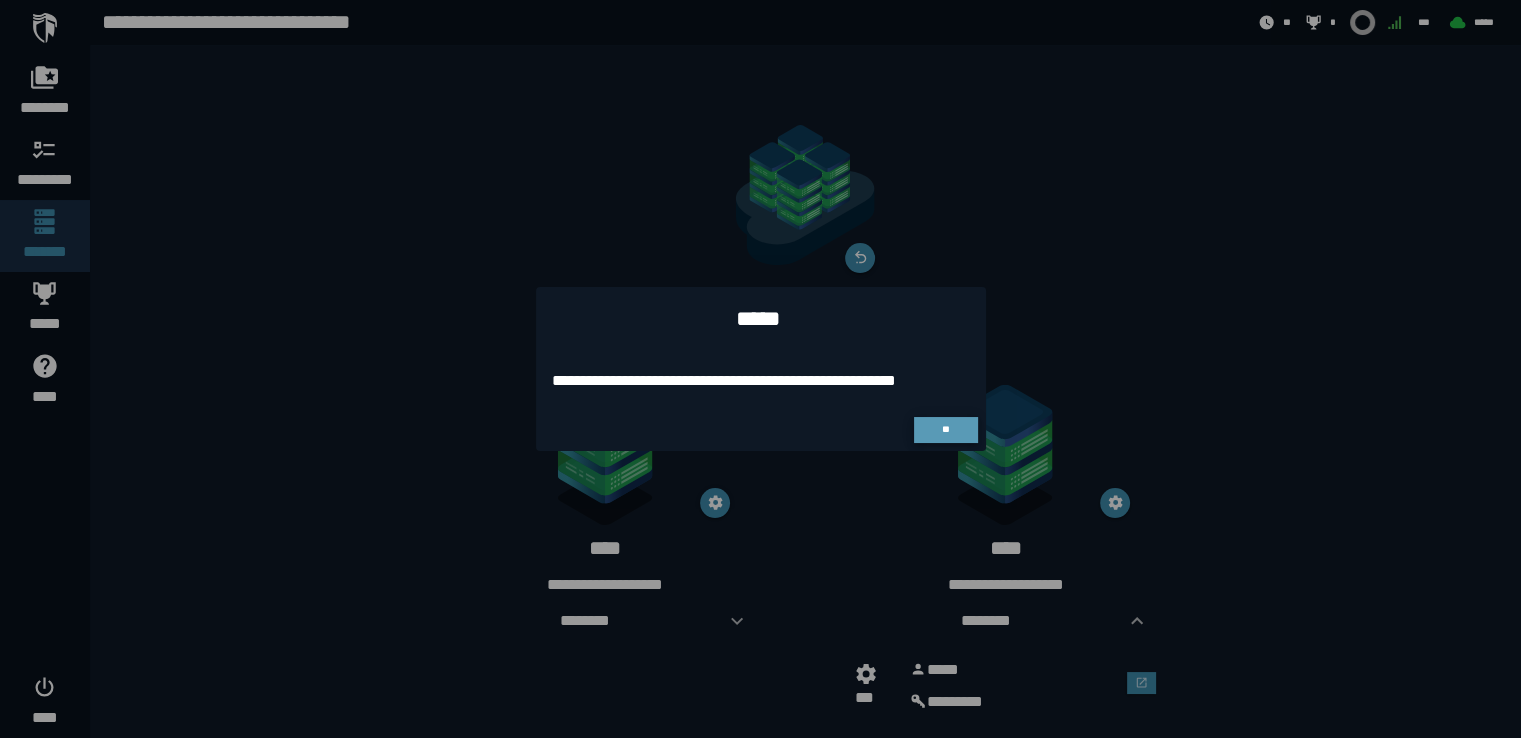 click on "**" at bounding box center (946, 430) 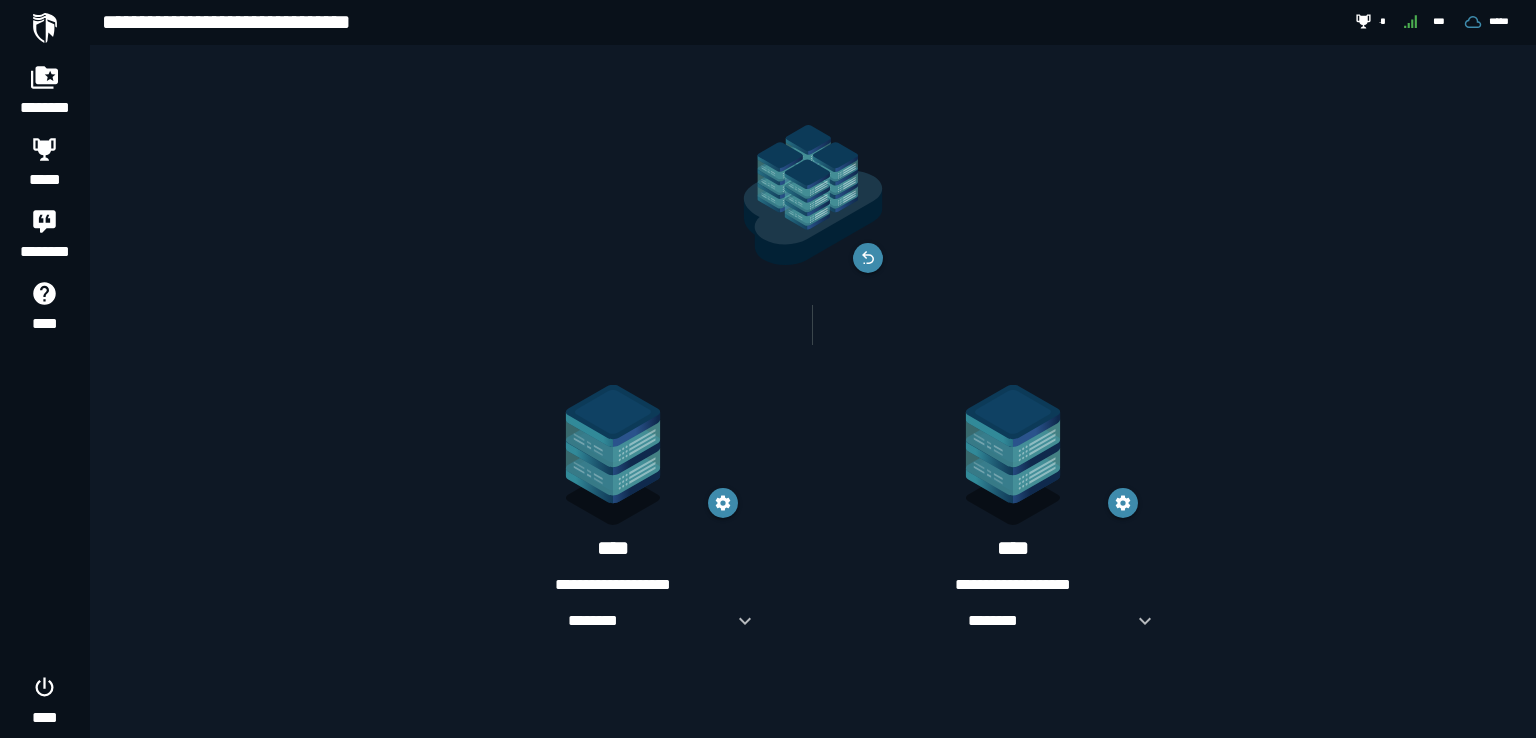 scroll, scrollTop: 0, scrollLeft: 0, axis: both 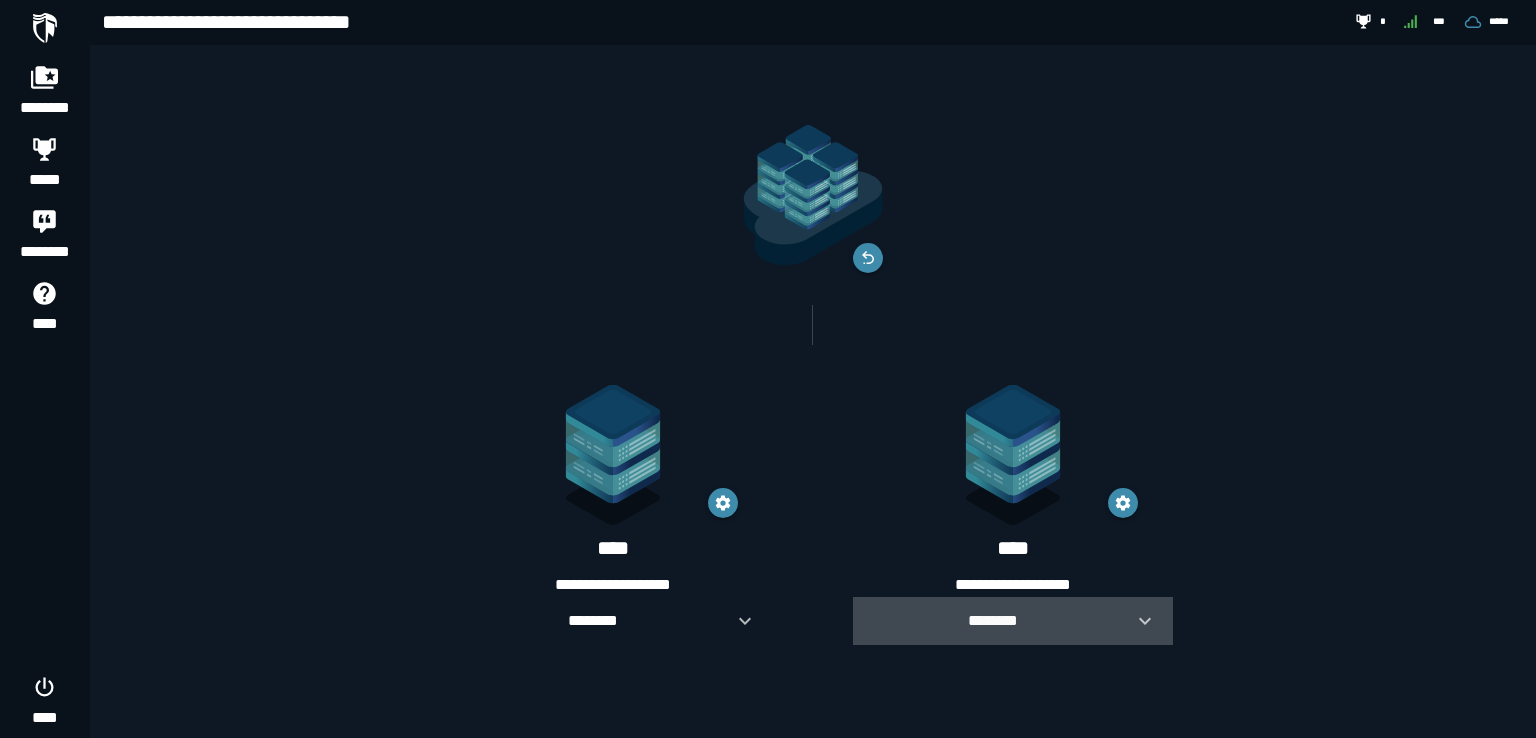 click on "********" at bounding box center (1013, 621) 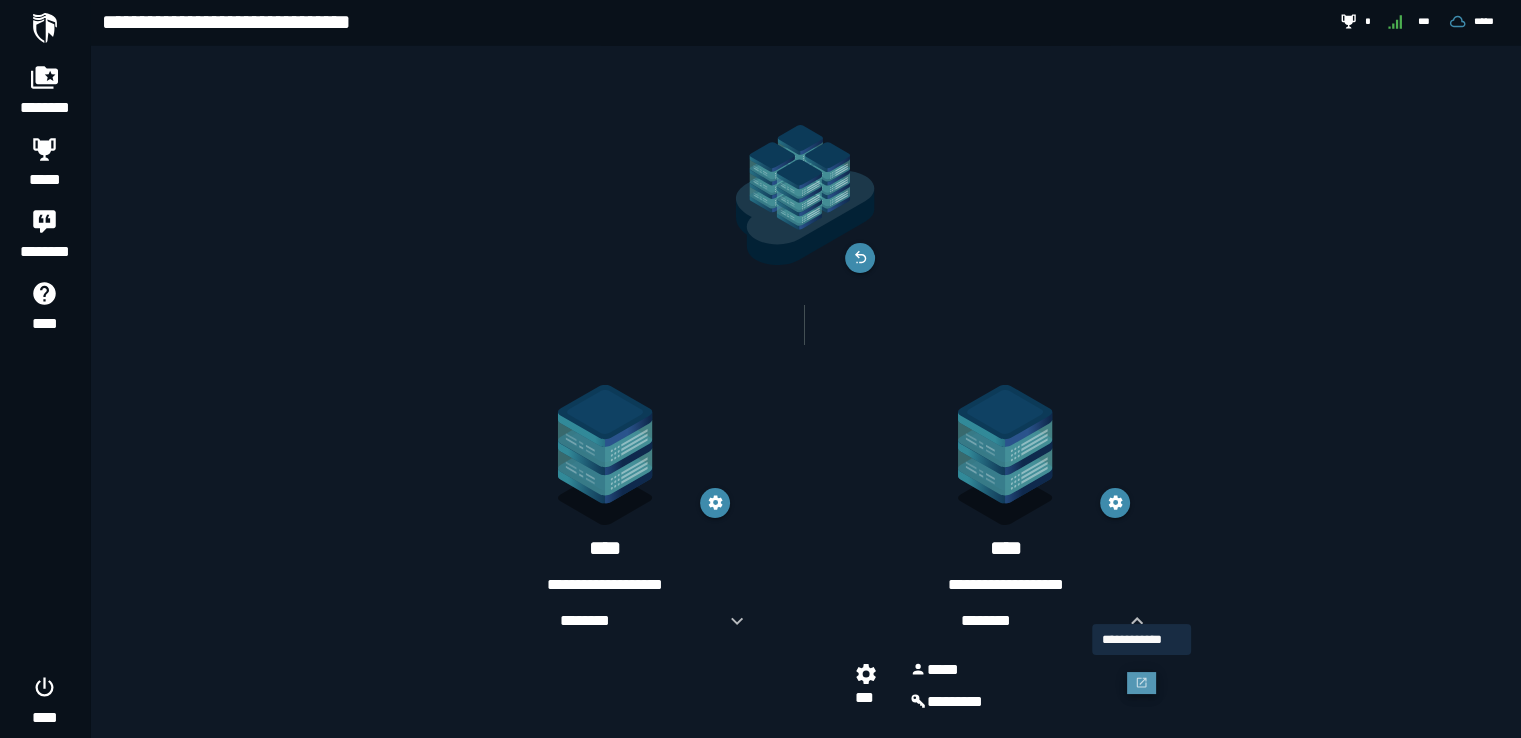 click 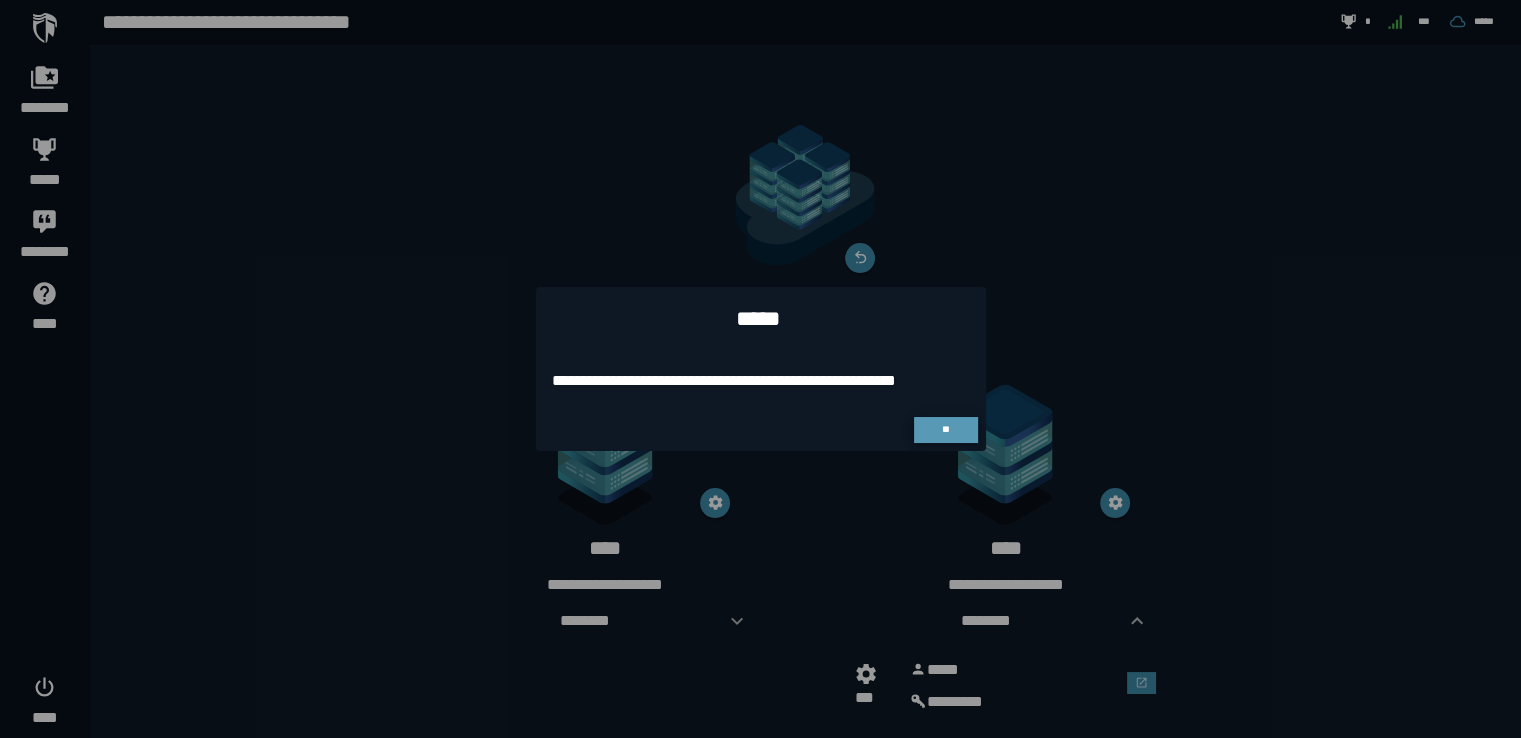 click on "**" at bounding box center [946, 430] 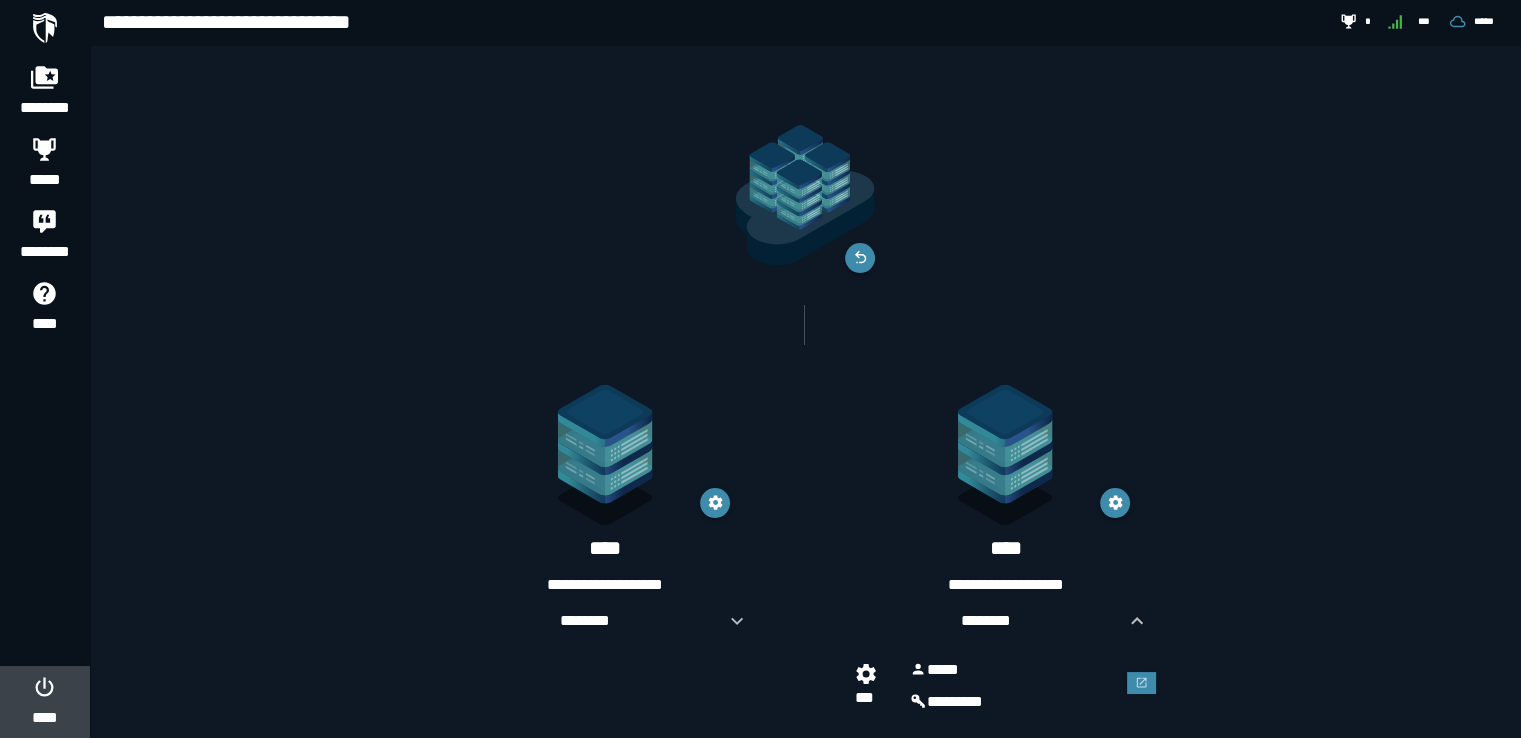 click 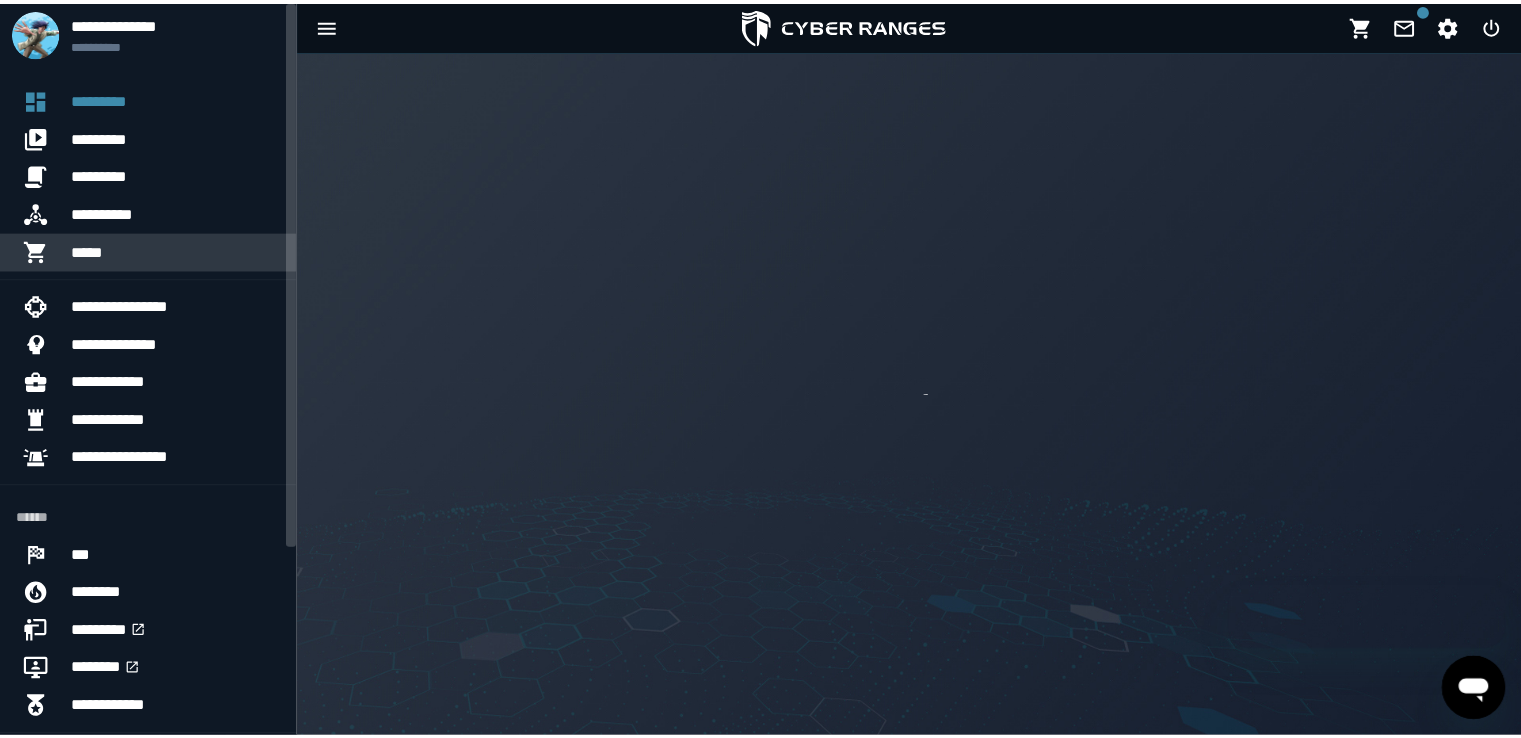scroll, scrollTop: 0, scrollLeft: 0, axis: both 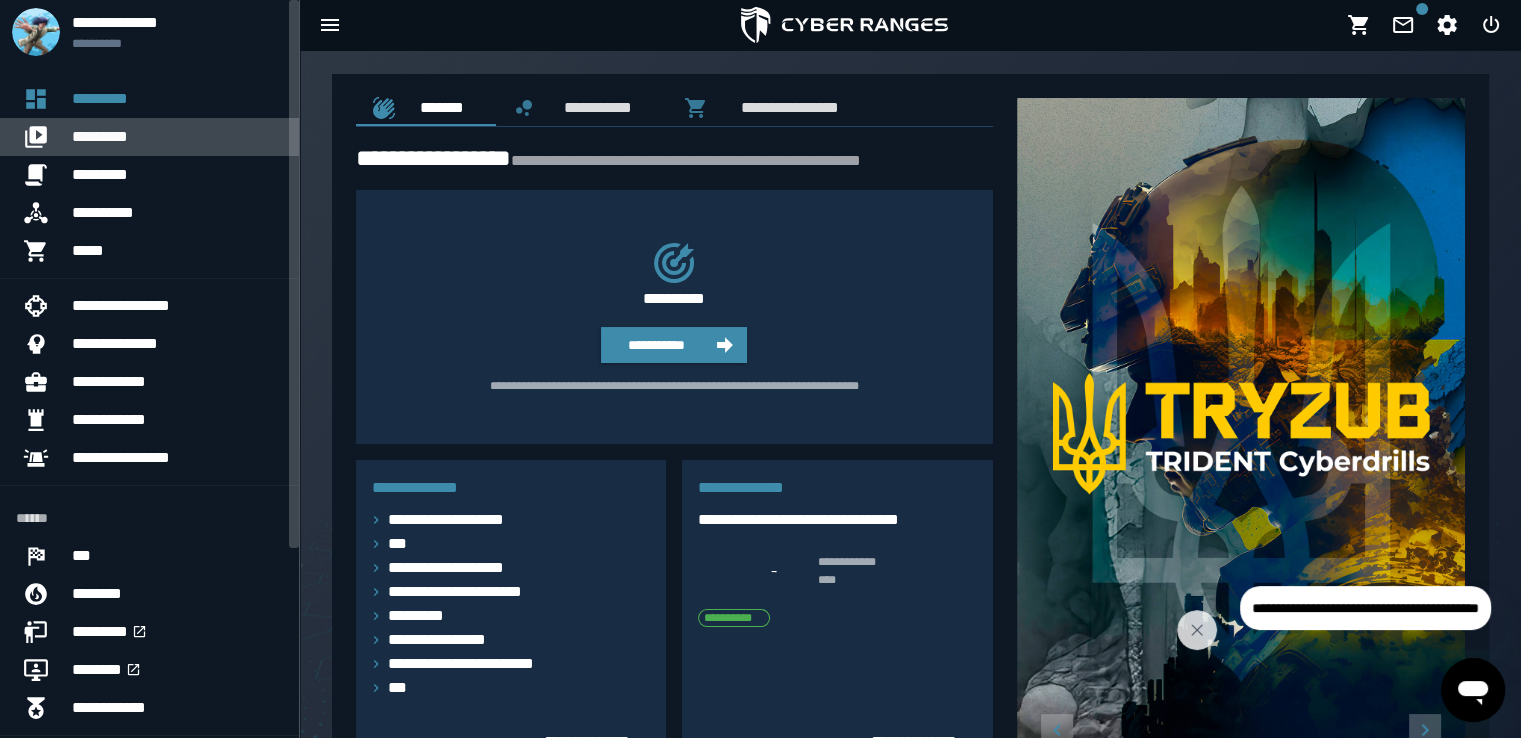 click on "*********" at bounding box center (177, 137) 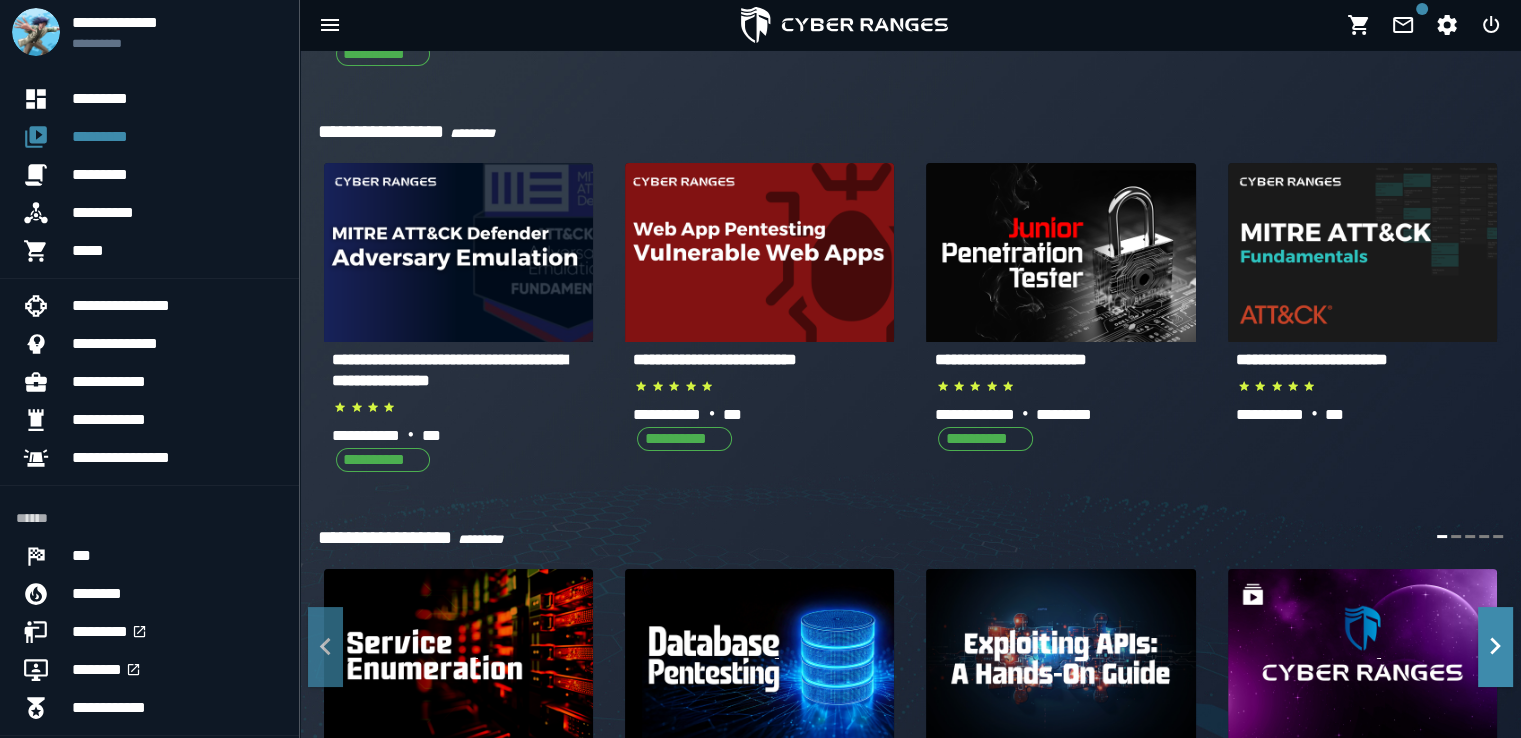 scroll, scrollTop: 894, scrollLeft: 0, axis: vertical 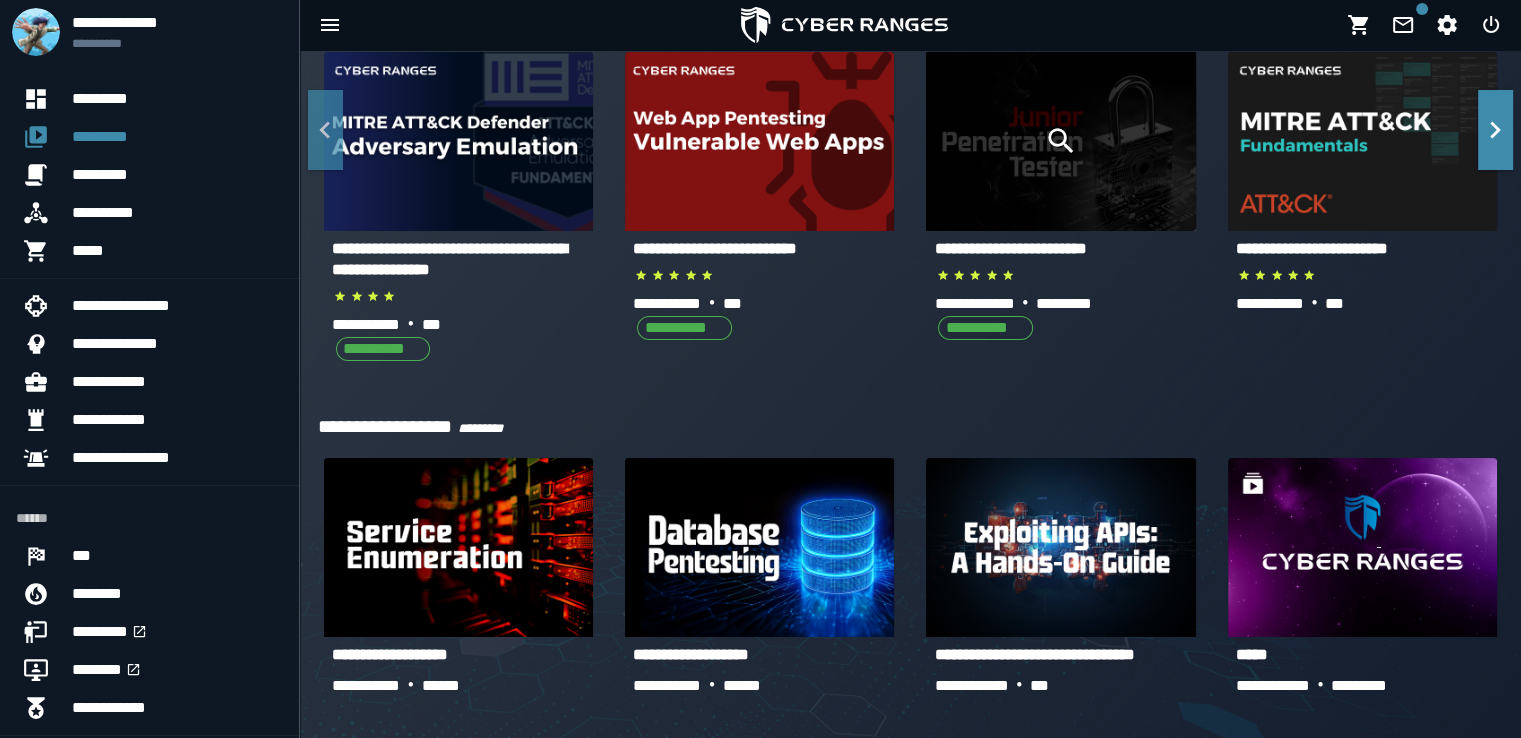 click at bounding box center (1061, 141) 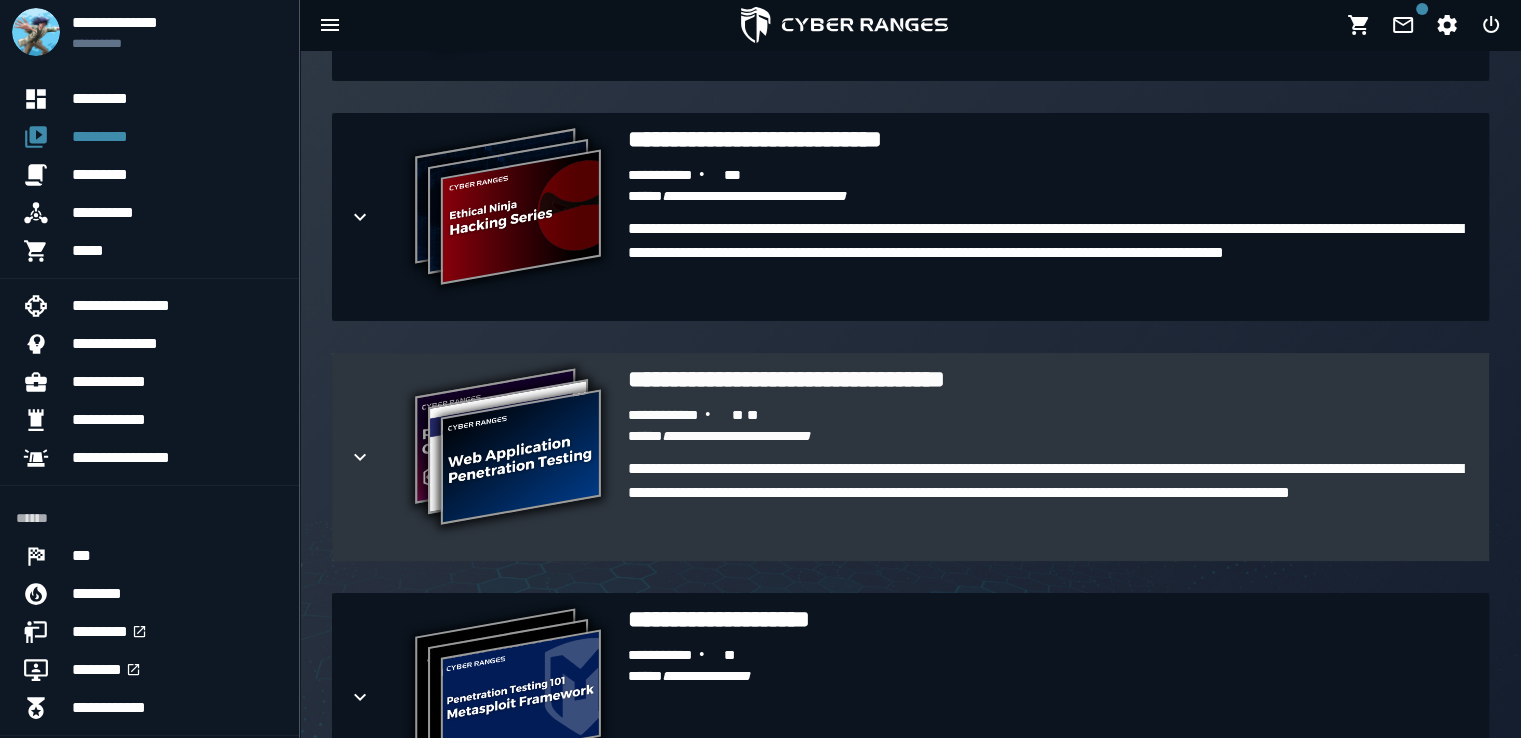 scroll, scrollTop: 2189, scrollLeft: 0, axis: vertical 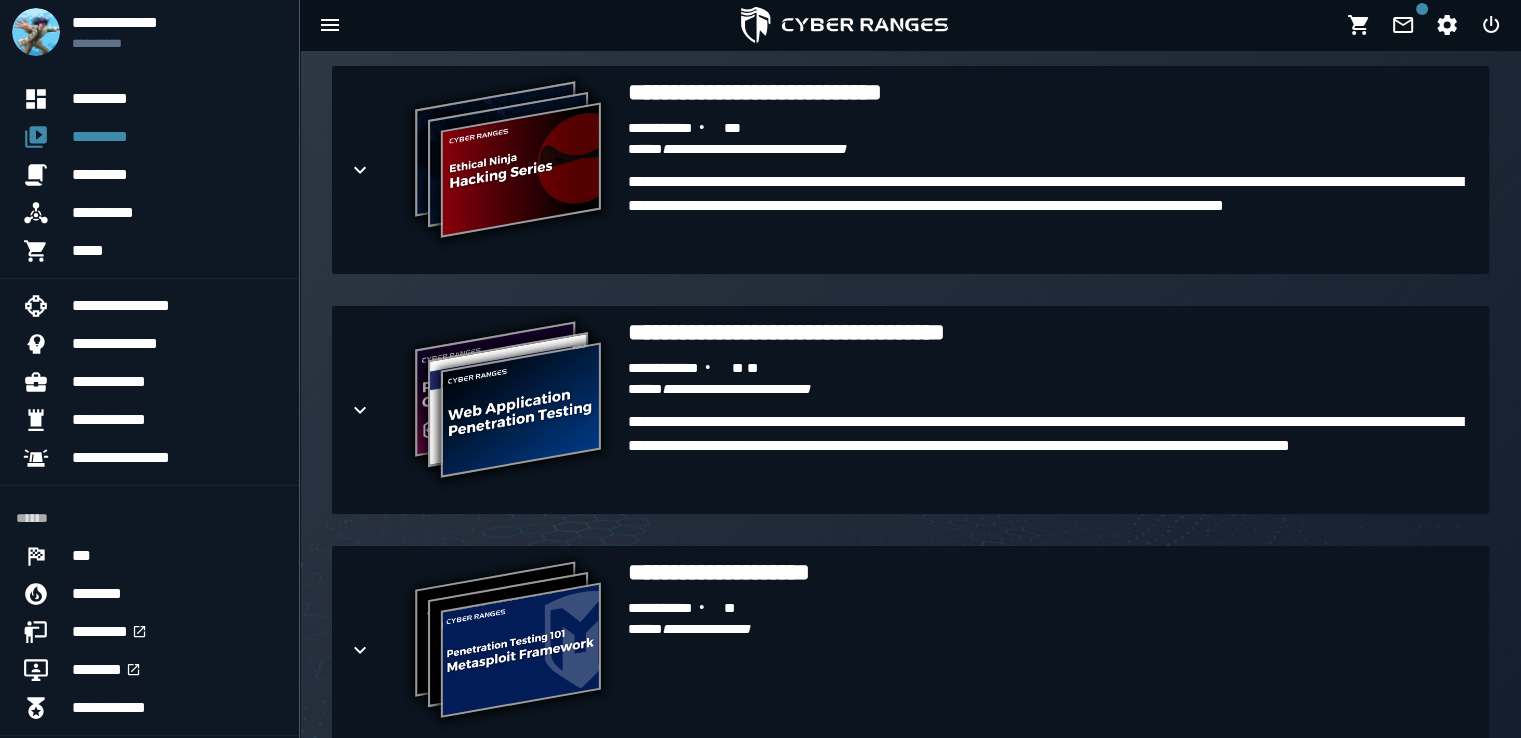 click on "**********" at bounding box center [910, -70] 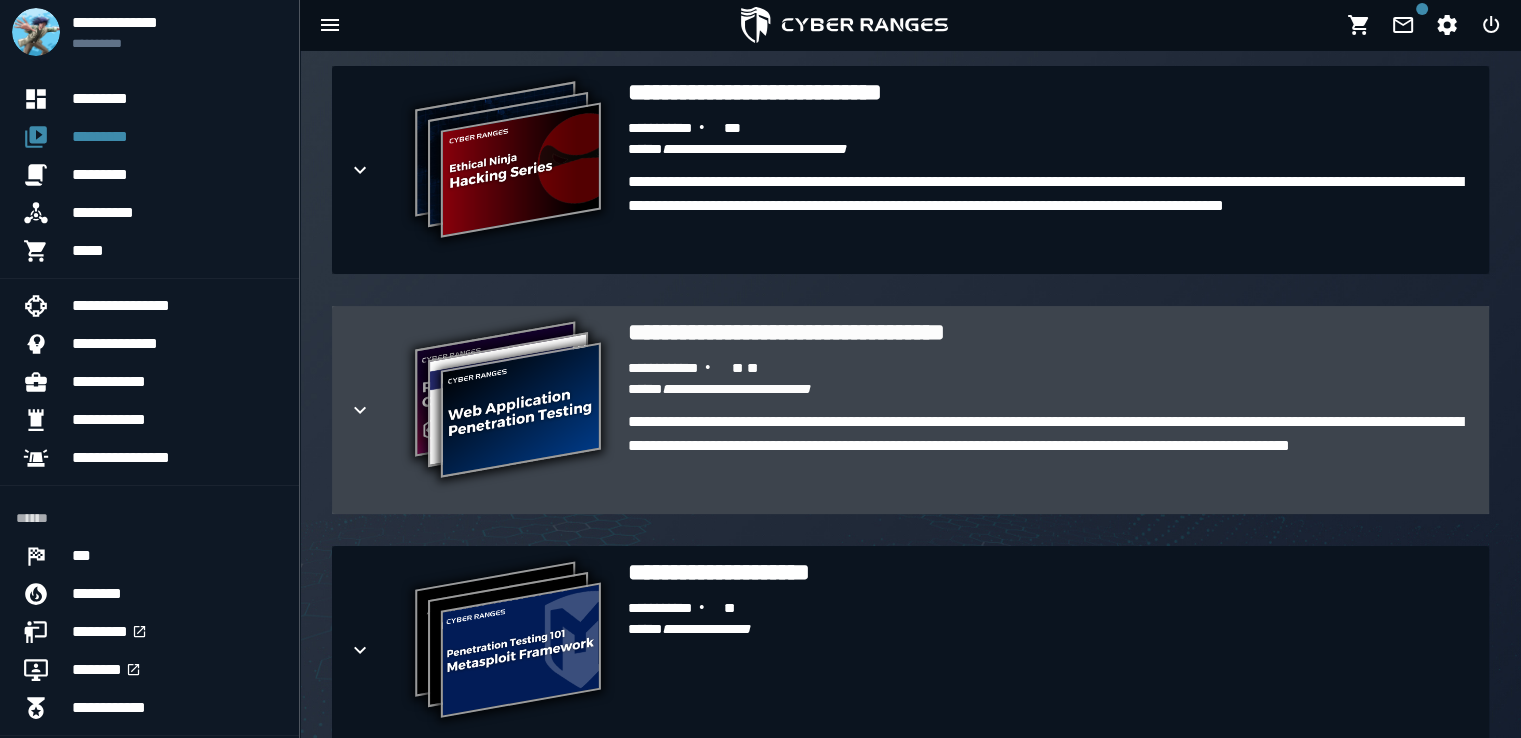 click on "**********" at bounding box center [1050, 458] 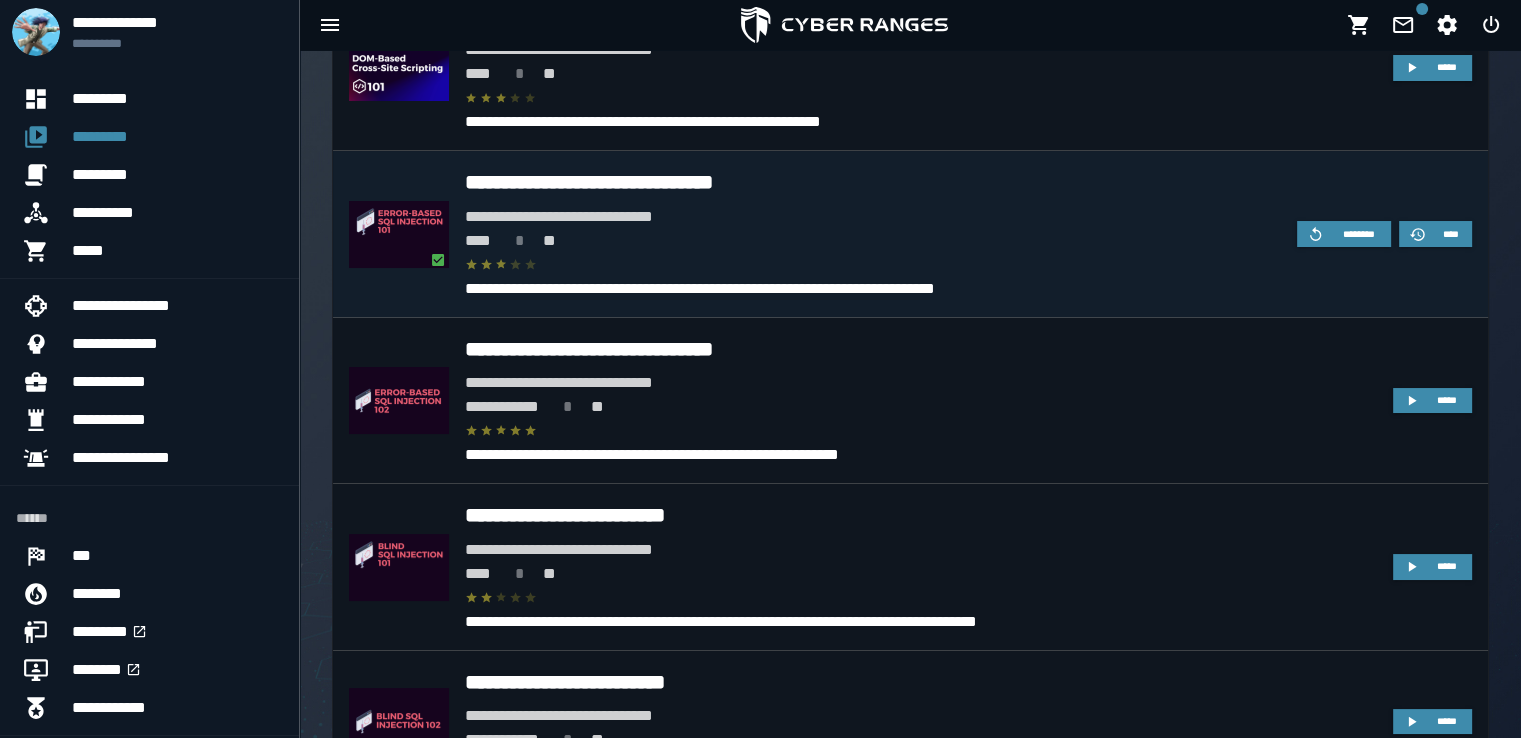 scroll, scrollTop: 3189, scrollLeft: 0, axis: vertical 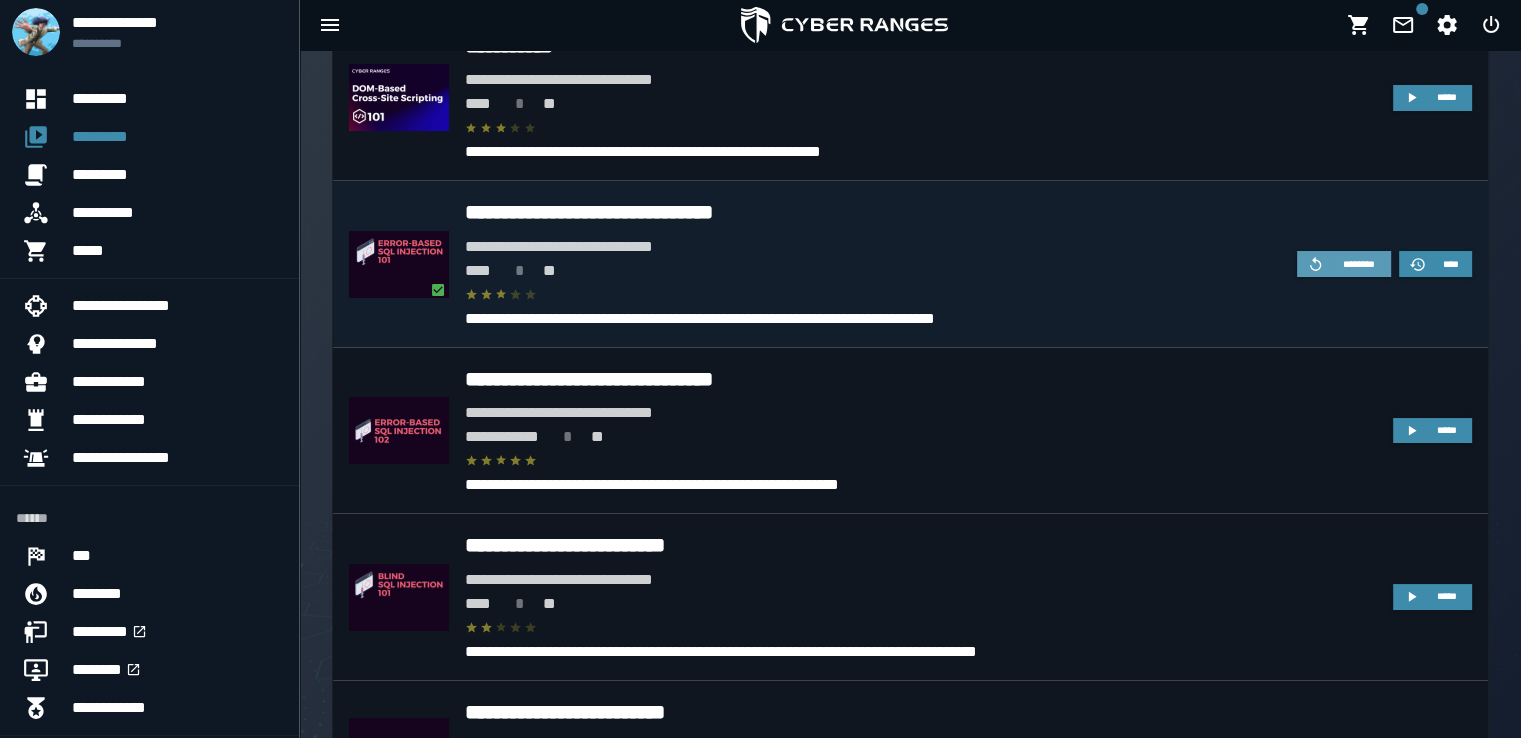 click on "********" at bounding box center [1358, 264] 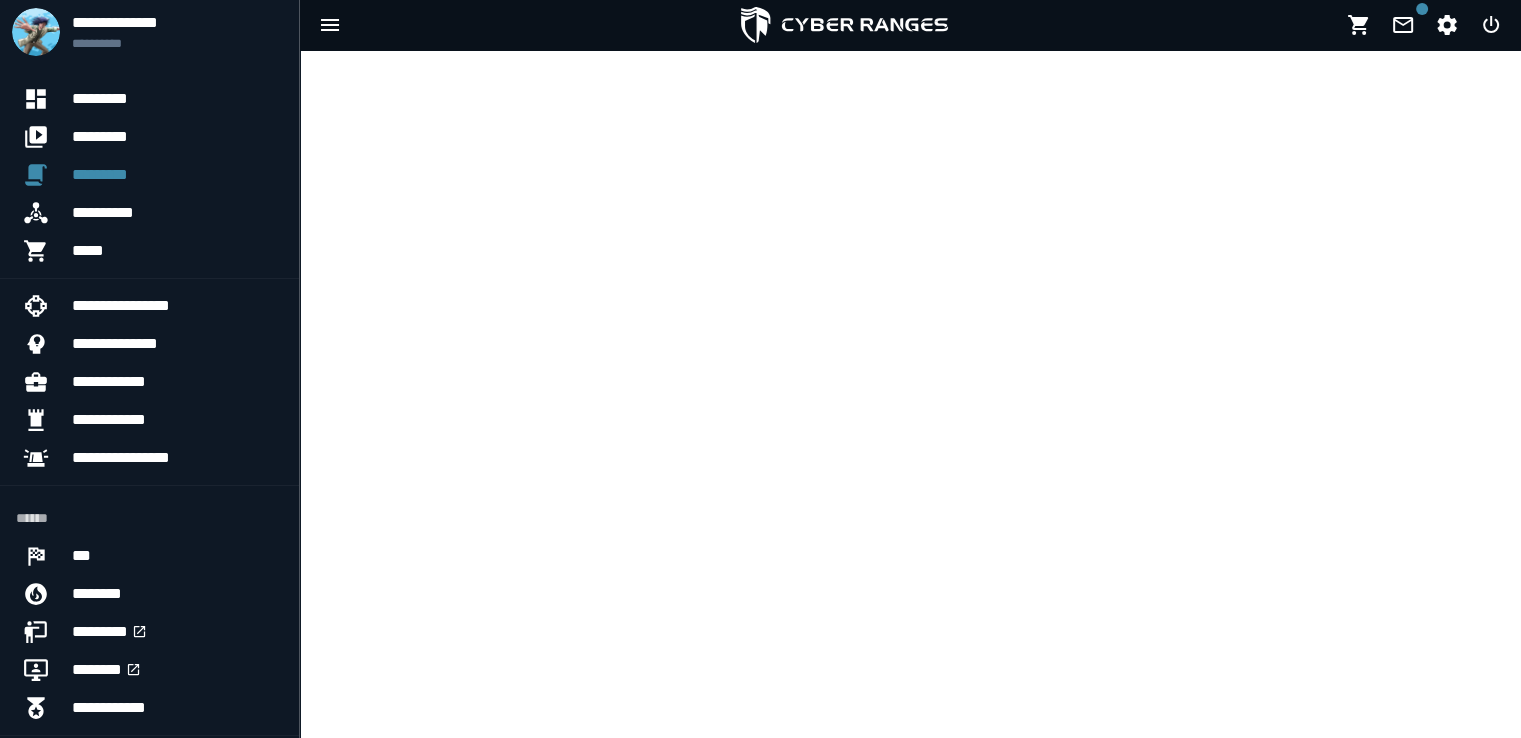 scroll, scrollTop: 0, scrollLeft: 0, axis: both 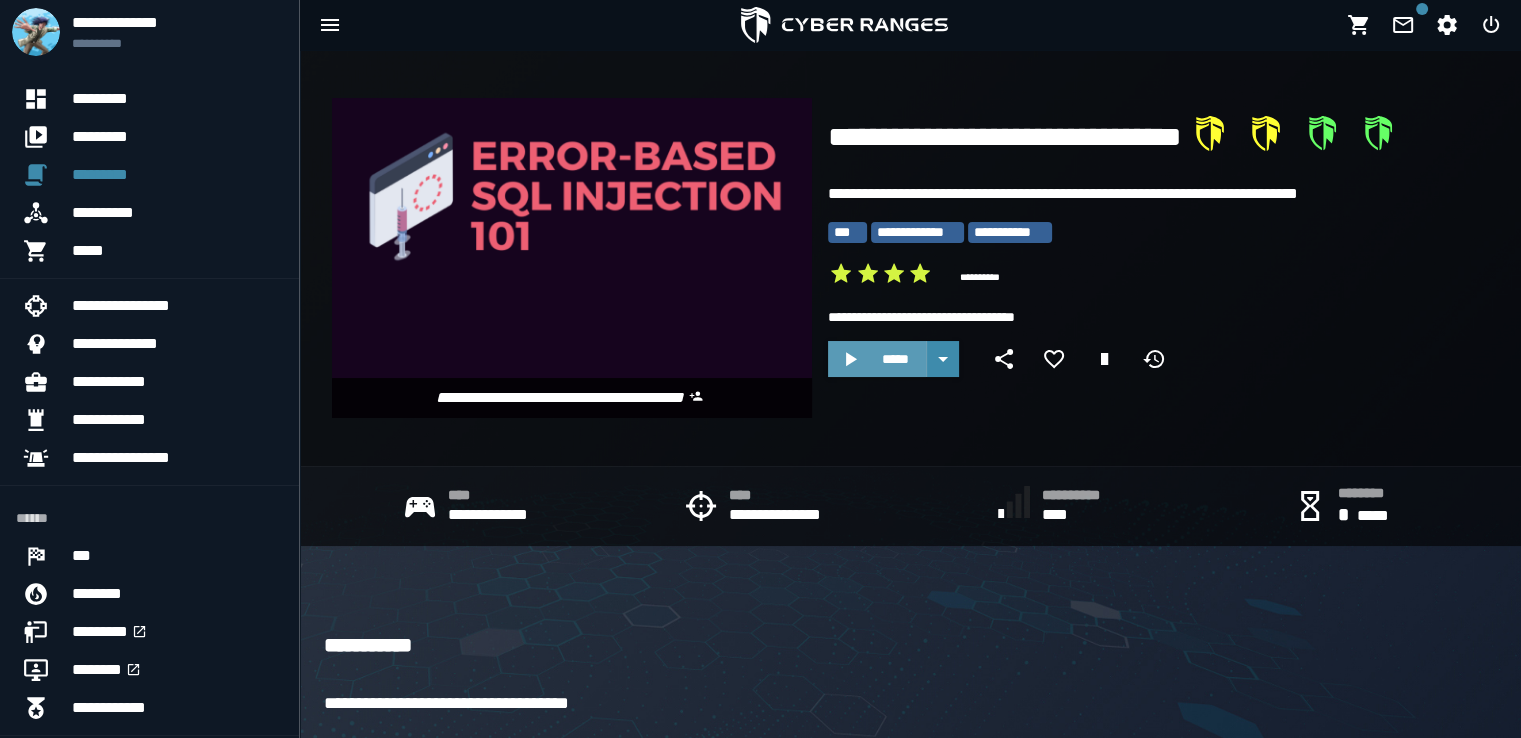 click on "*****" at bounding box center [895, 359] 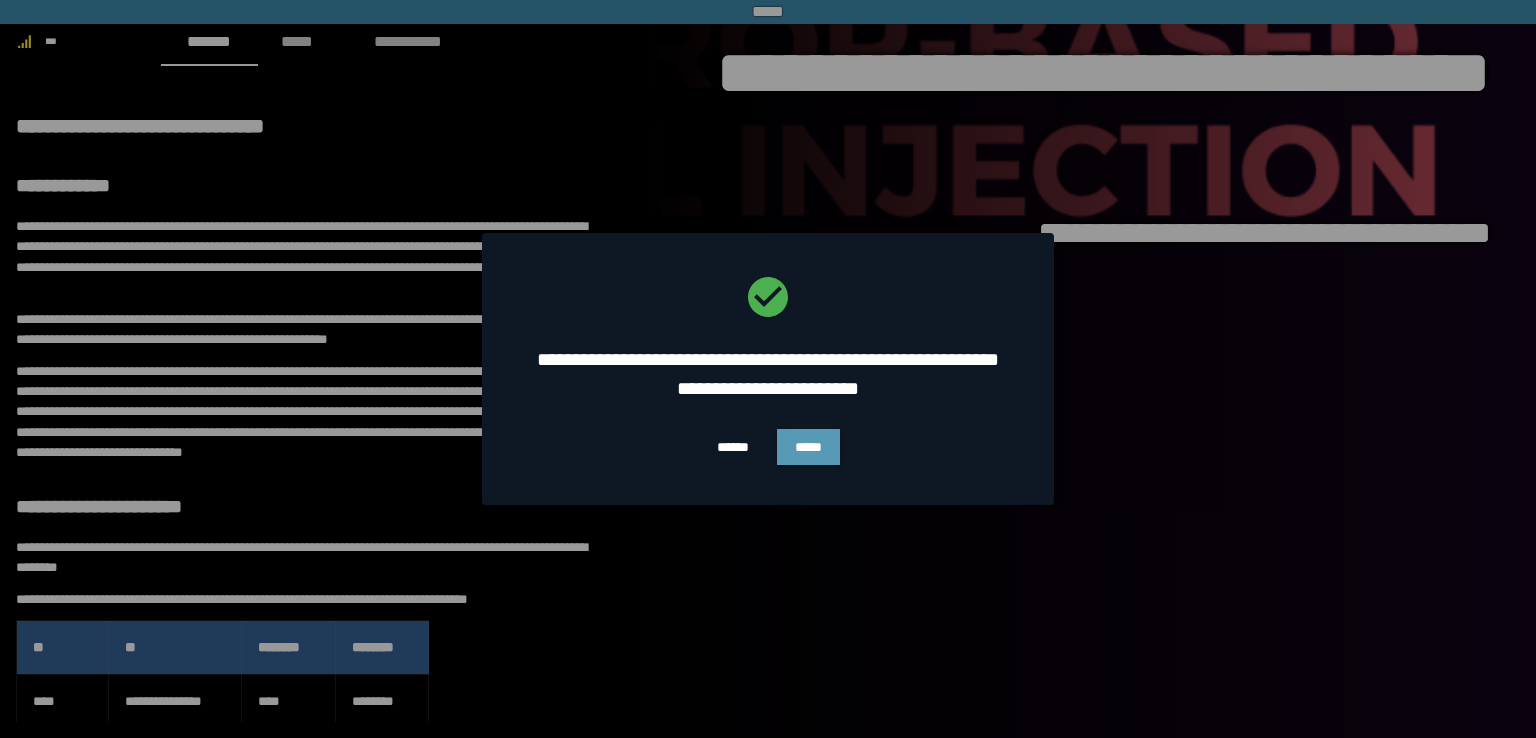 click on "*****" at bounding box center [808, 447] 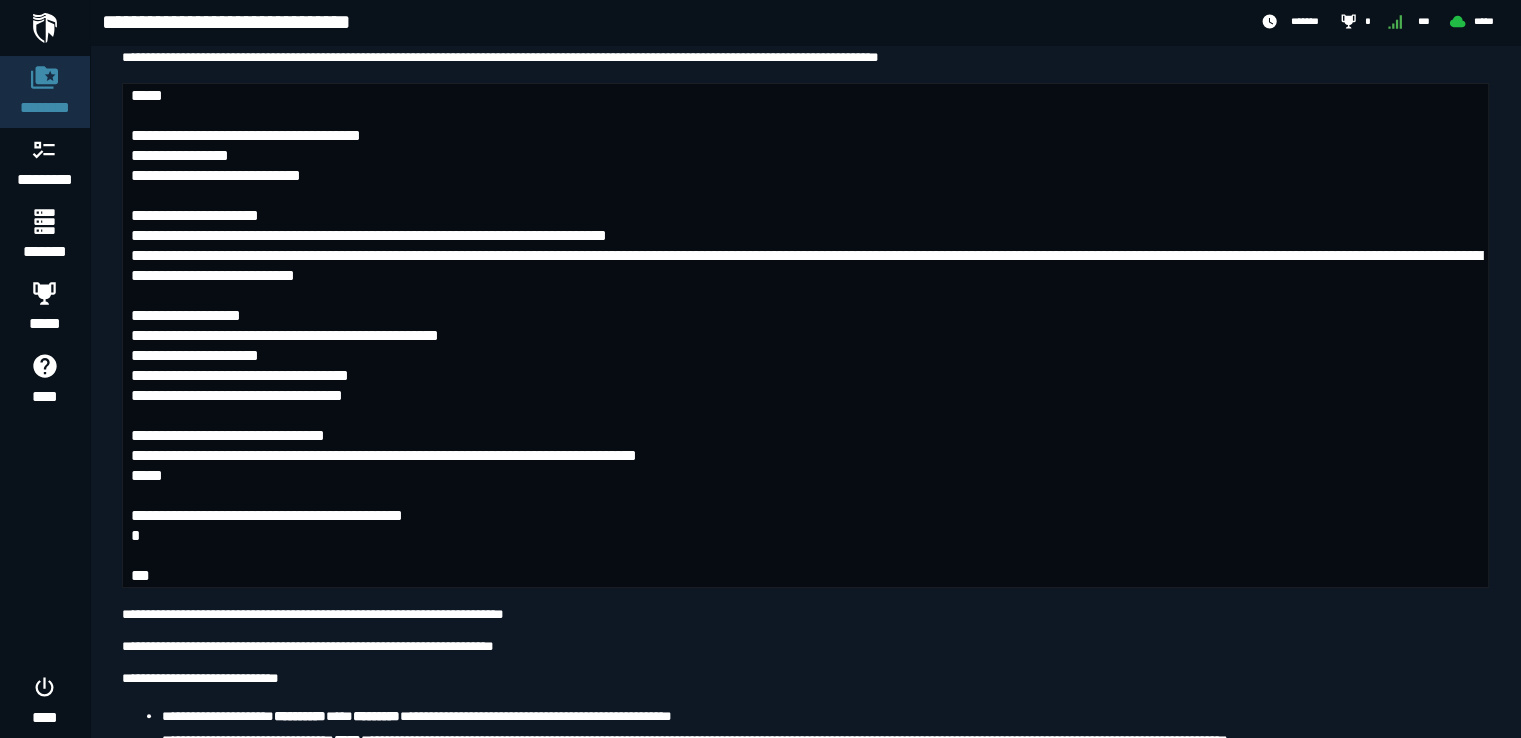 scroll, scrollTop: 1800, scrollLeft: 0, axis: vertical 